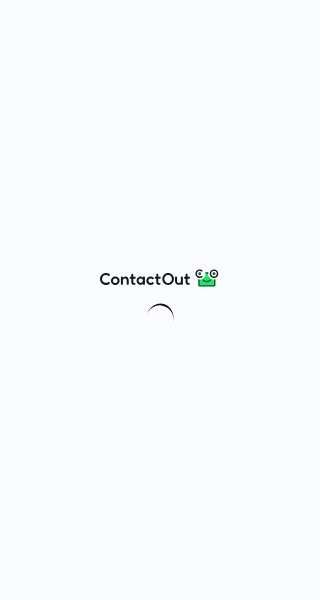scroll, scrollTop: 0, scrollLeft: 0, axis: both 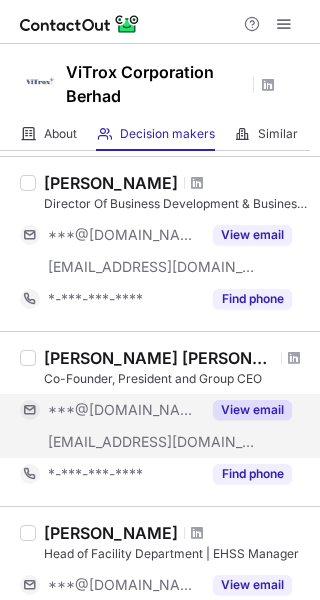 click on "View email" at bounding box center [252, 410] 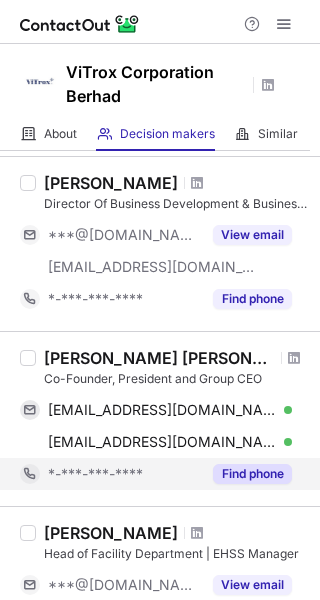 click on "Find phone" at bounding box center [252, 474] 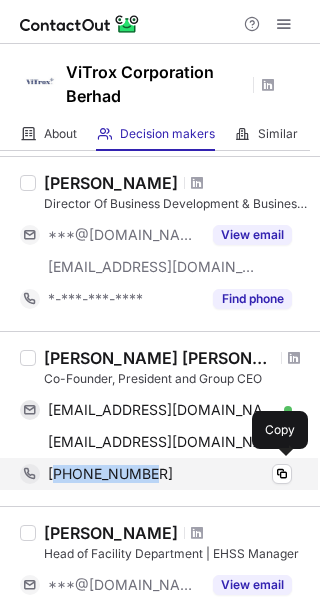 drag, startPoint x: 163, startPoint y: 469, endPoint x: 55, endPoint y: 467, distance: 108.01852 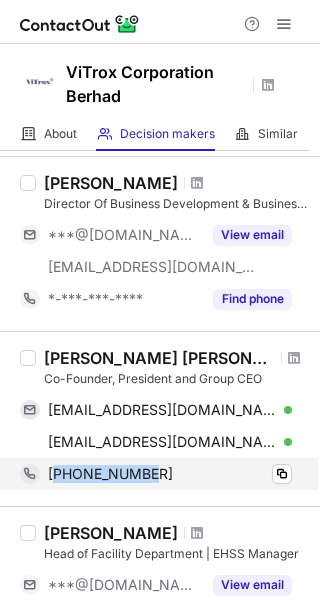 copy on "16046466227" 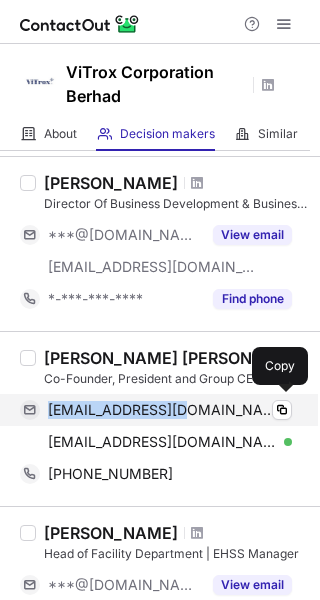 drag, startPoint x: 184, startPoint y: 409, endPoint x: 30, endPoint y: 411, distance: 154.01299 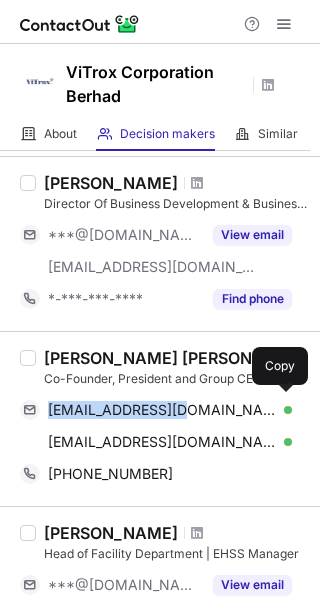 copy on "[EMAIL_ADDRESS][DOMAIN_NAME]" 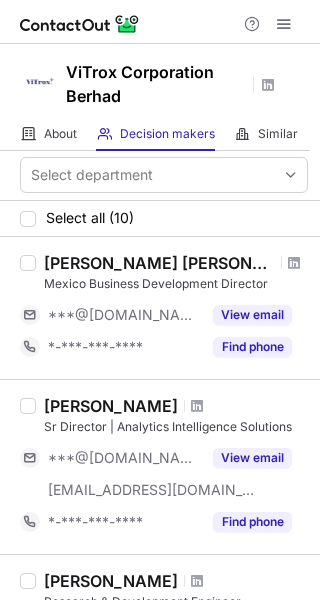 scroll, scrollTop: 0, scrollLeft: 0, axis: both 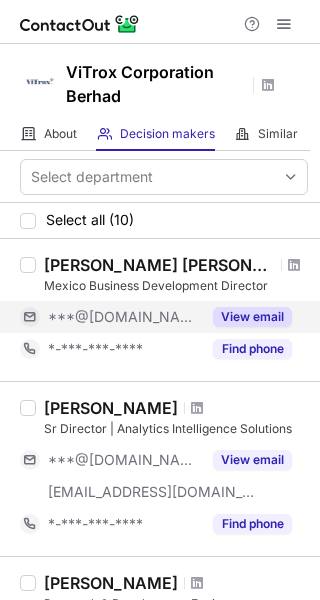 click on "View email" at bounding box center (252, 317) 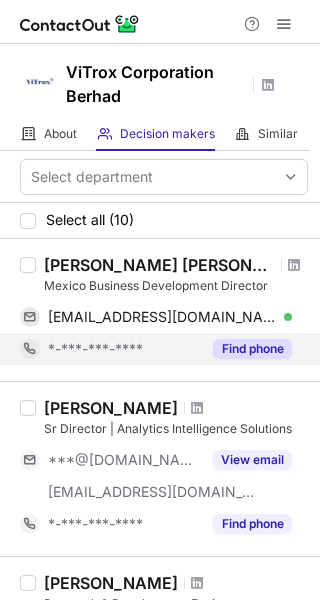 click on "Find phone" at bounding box center (252, 349) 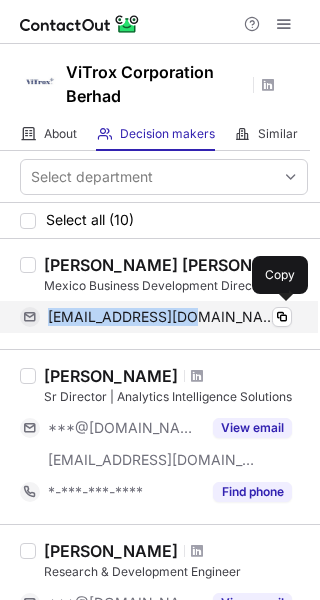 drag, startPoint x: 192, startPoint y: 320, endPoint x: 48, endPoint y: 325, distance: 144.08678 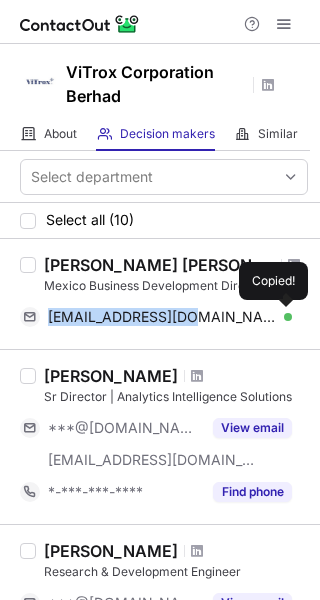 copy on "[EMAIL_ADDRESS][DOMAIN_NAME]" 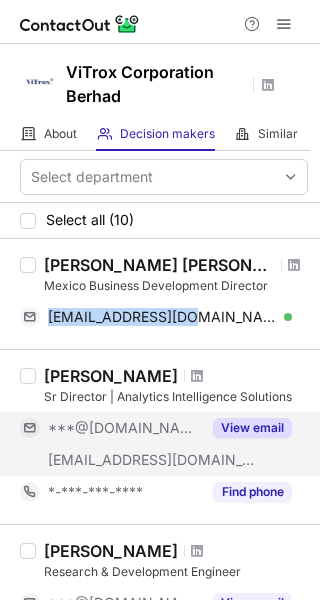 click on "View email" at bounding box center [252, 428] 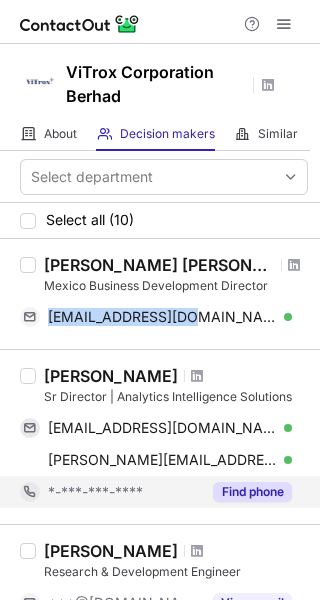 click on "Find phone" at bounding box center (252, 492) 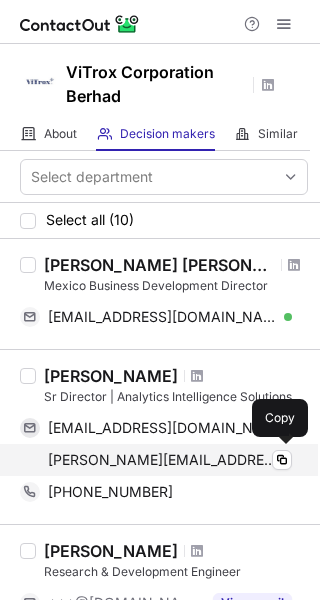 click on "[PERSON_NAME][EMAIL_ADDRESS][PERSON_NAME][DOMAIN_NAME]" at bounding box center [162, 460] 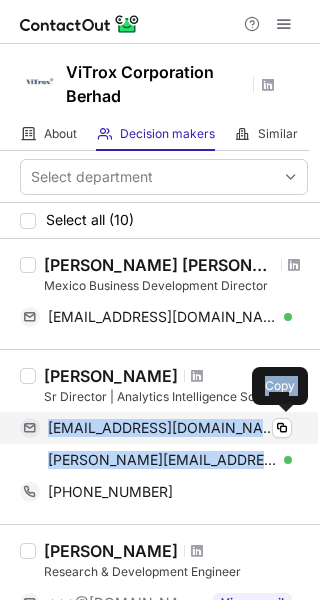 drag, startPoint x: 199, startPoint y: 457, endPoint x: 39, endPoint y: 441, distance: 160.798 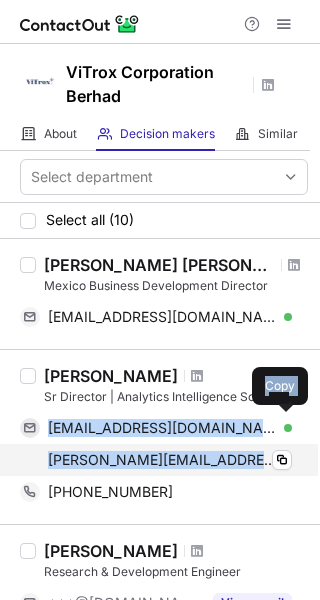 copy on "[EMAIL_ADDRESS][DOMAIN_NAME] Verified Copy [PERSON_NAME][EMAIL_ADDRESS][PERSON_NAME][DOMAIN_NAME]" 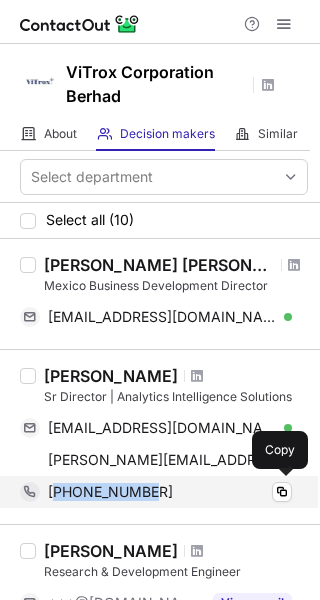 drag, startPoint x: 149, startPoint y: 488, endPoint x: 58, endPoint y: 489, distance: 91.00549 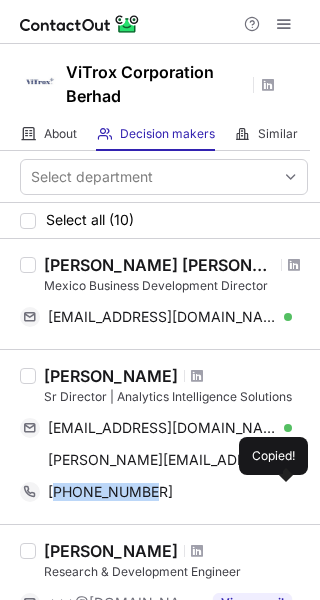 copy on "60194565105" 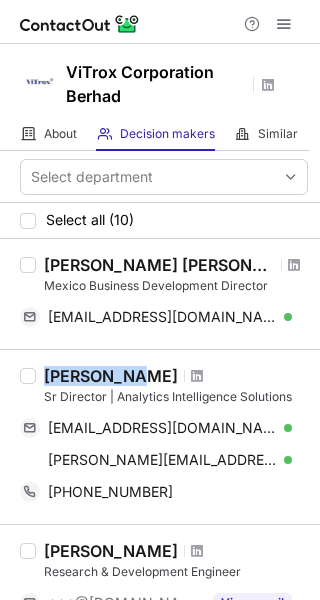 drag, startPoint x: 133, startPoint y: 379, endPoint x: 44, endPoint y: 375, distance: 89.08984 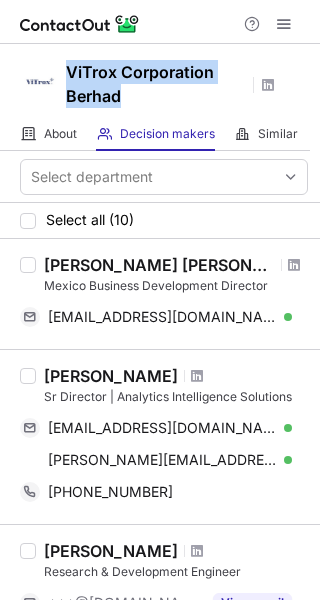 drag, startPoint x: 123, startPoint y: 91, endPoint x: 65, endPoint y: 77, distance: 59.665737 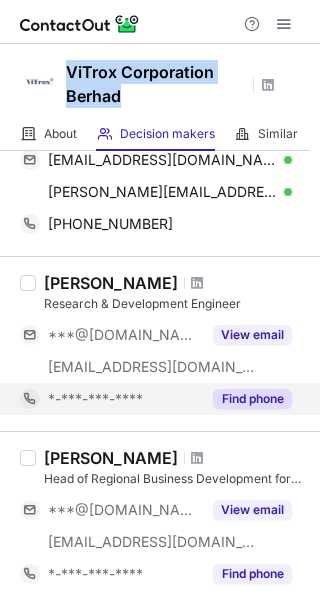 scroll, scrollTop: 300, scrollLeft: 0, axis: vertical 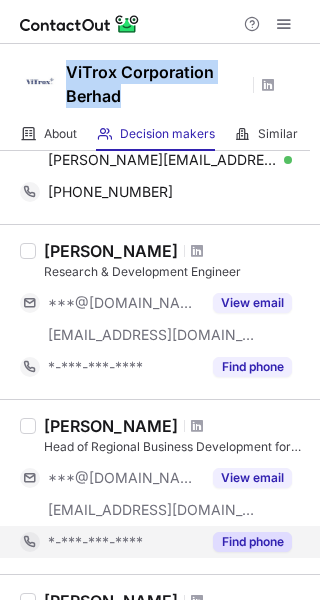 click on "Find phone" at bounding box center [252, 542] 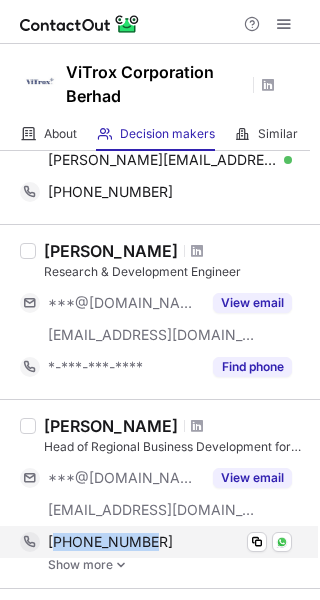 drag, startPoint x: 170, startPoint y: 535, endPoint x: 55, endPoint y: 534, distance: 115.00435 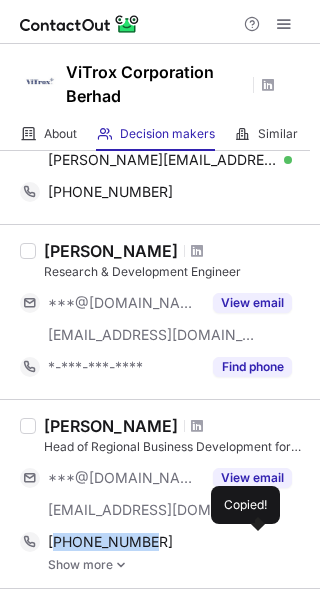 copy on "60124148850" 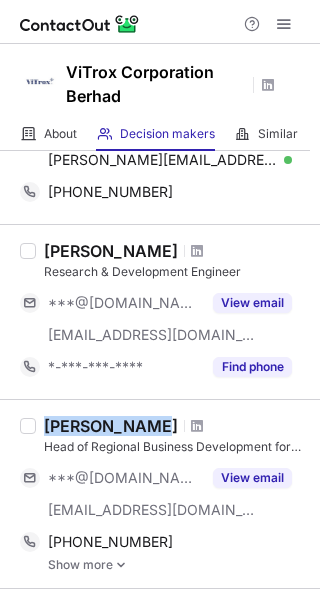 drag, startPoint x: 146, startPoint y: 430, endPoint x: 45, endPoint y: 420, distance: 101.49384 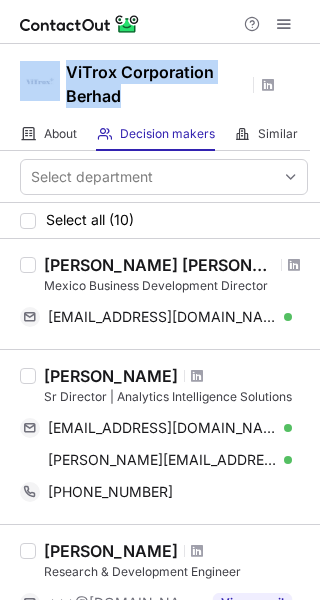 drag, startPoint x: 129, startPoint y: 99, endPoint x: 61, endPoint y: 73, distance: 72.8011 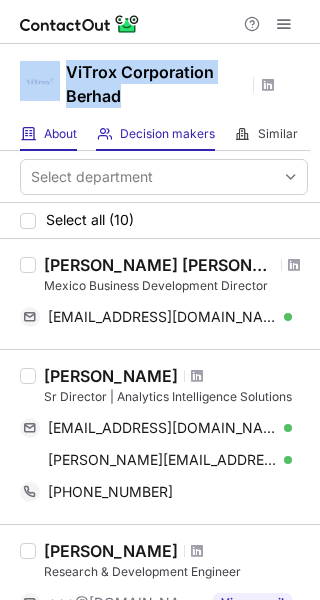 copy on "ViTrox Corporation Berhad" 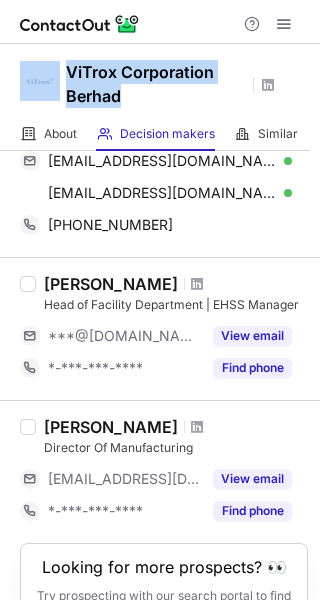 scroll, scrollTop: 1422, scrollLeft: 0, axis: vertical 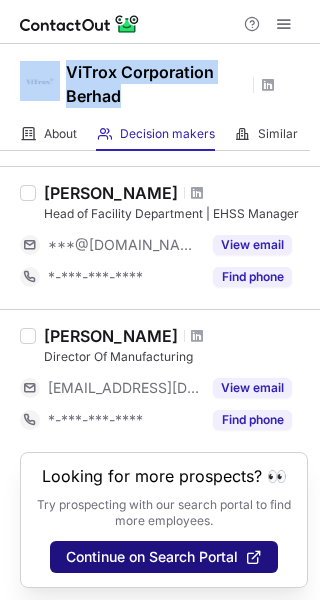 click on "Continue on Search Portal" at bounding box center (152, 557) 